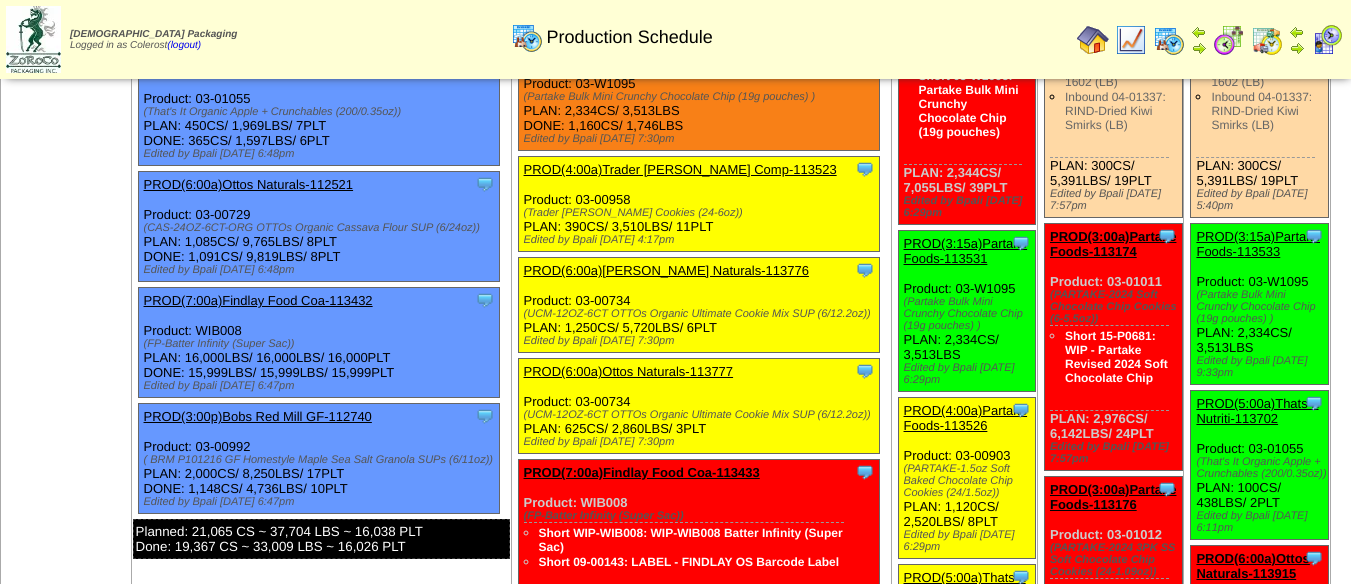 scroll, scrollTop: 0, scrollLeft: 0, axis: both 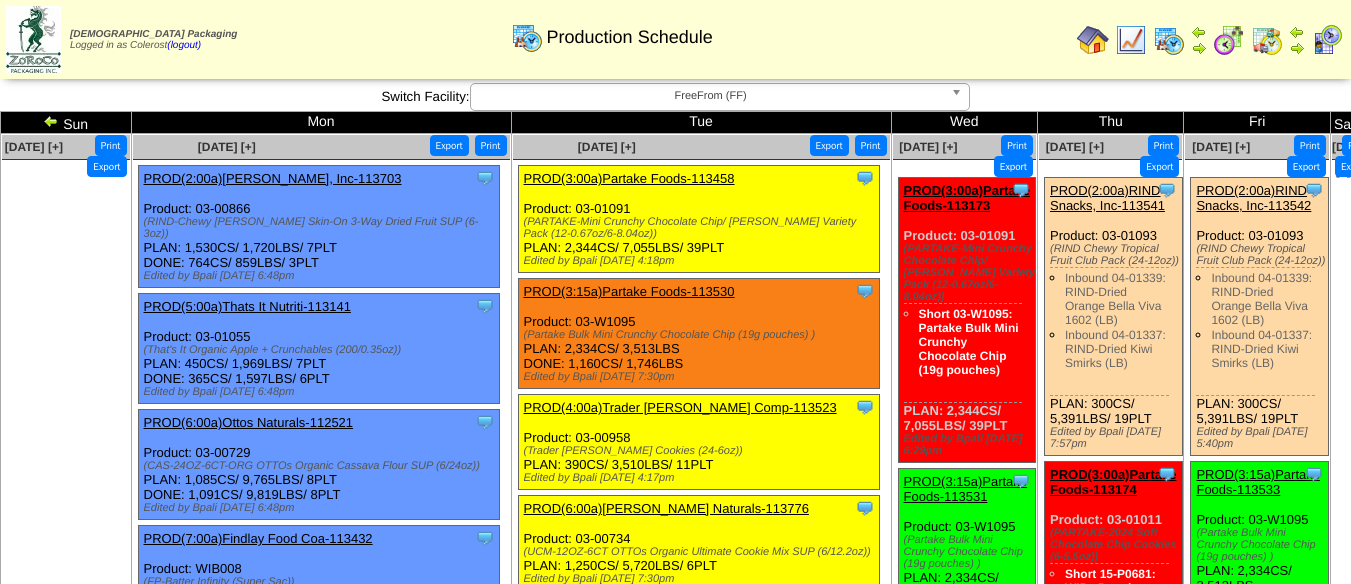 drag, startPoint x: 639, startPoint y: 320, endPoint x: 523, endPoint y: 326, distance: 116.15507 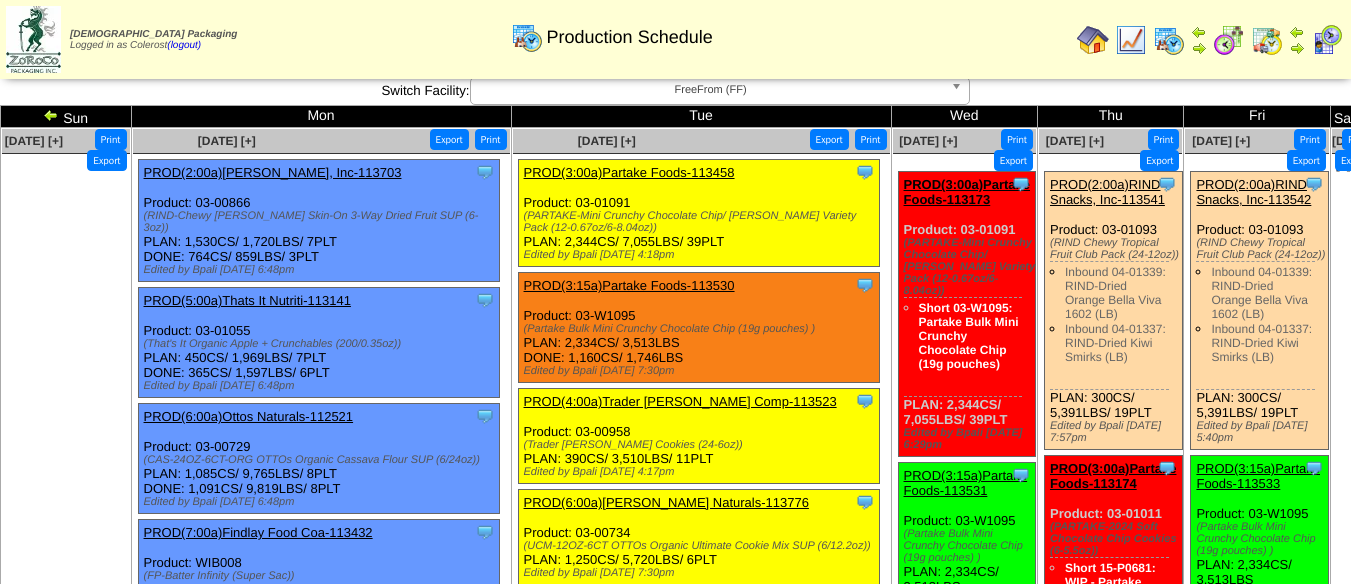 scroll, scrollTop: 0, scrollLeft: 0, axis: both 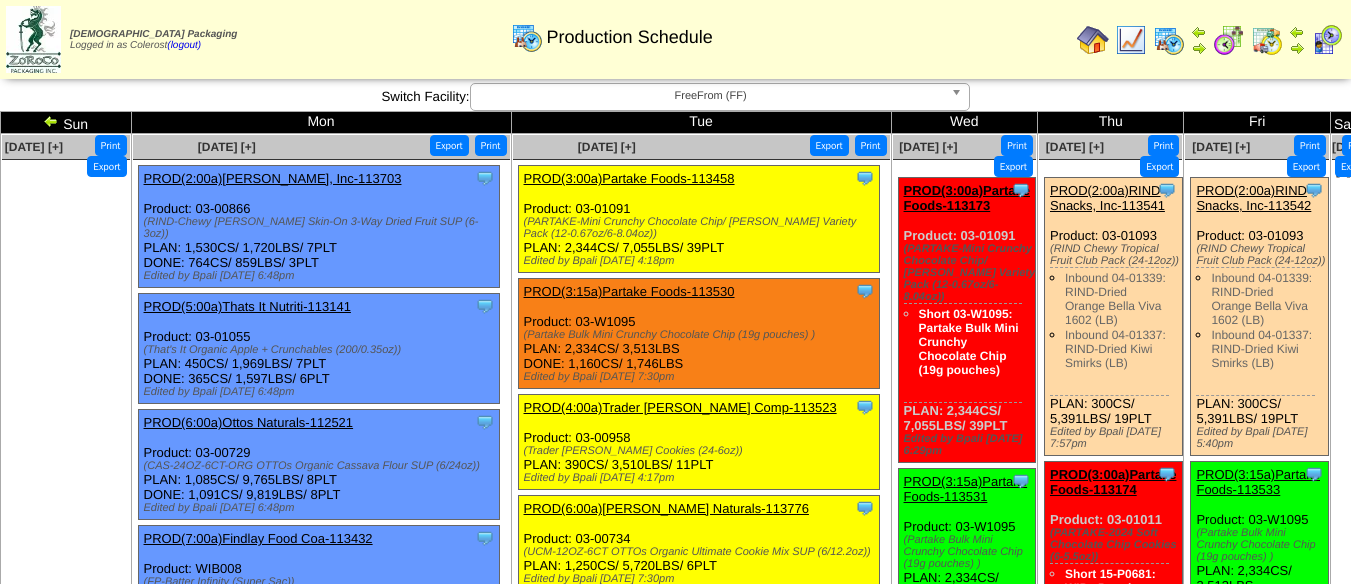 drag, startPoint x: 666, startPoint y: 316, endPoint x: 527, endPoint y: 326, distance: 139.35925 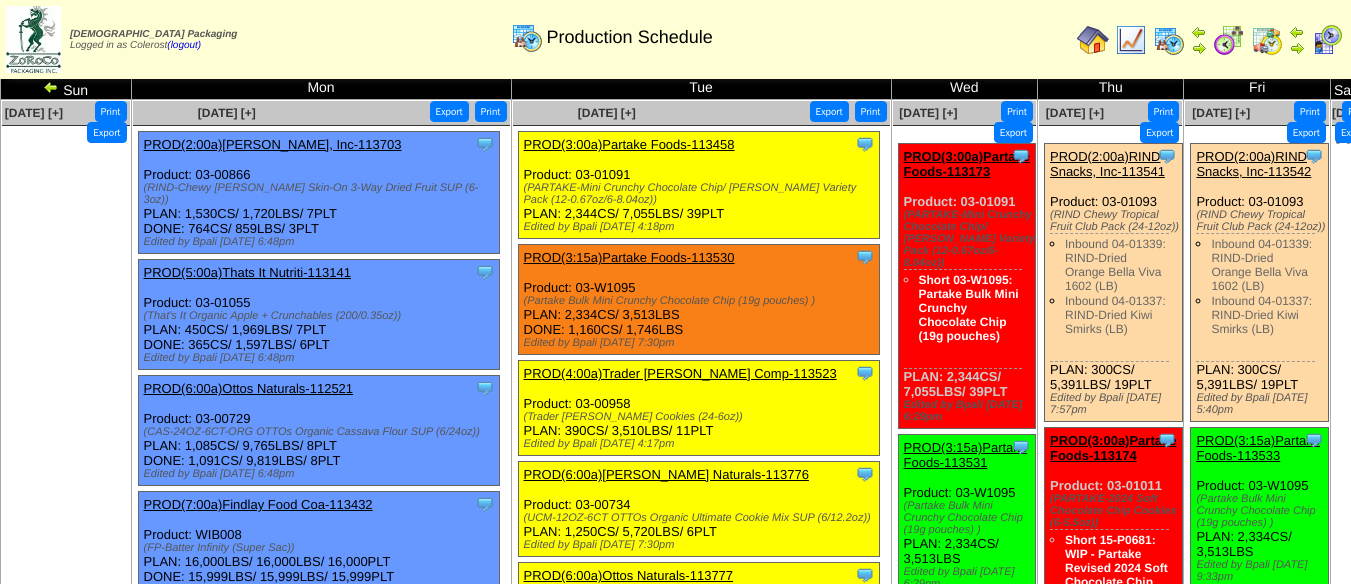 scroll, scrollTop: 0, scrollLeft: 0, axis: both 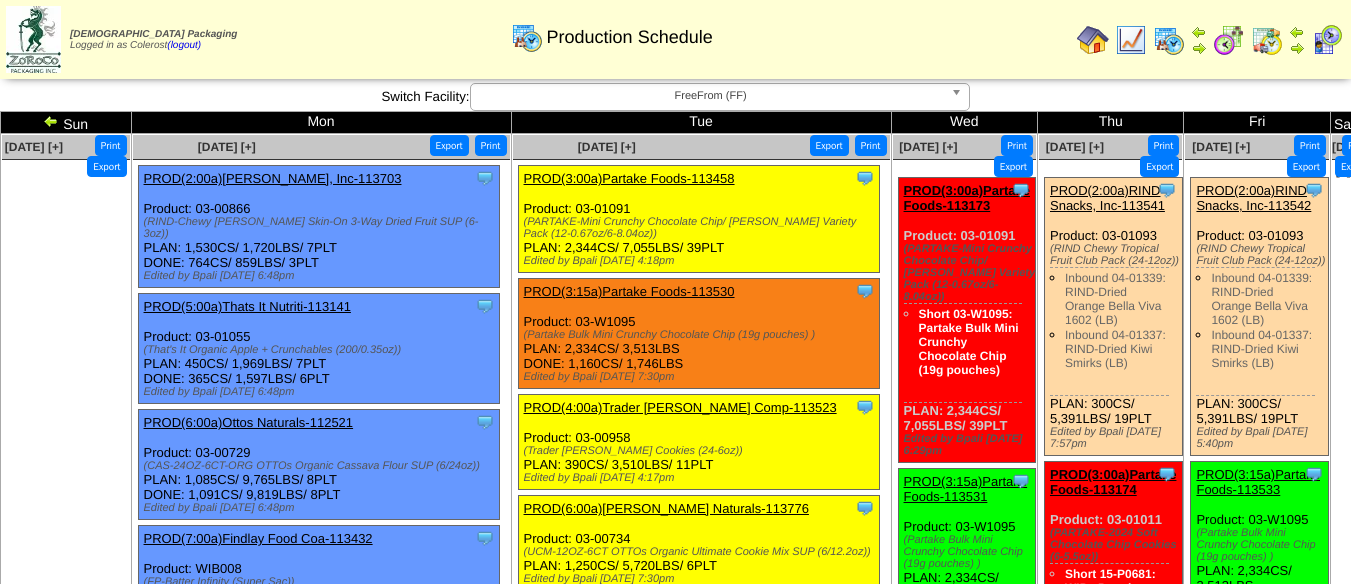 drag, startPoint x: 637, startPoint y: 211, endPoint x: 572, endPoint y: 214, distance: 65.06919 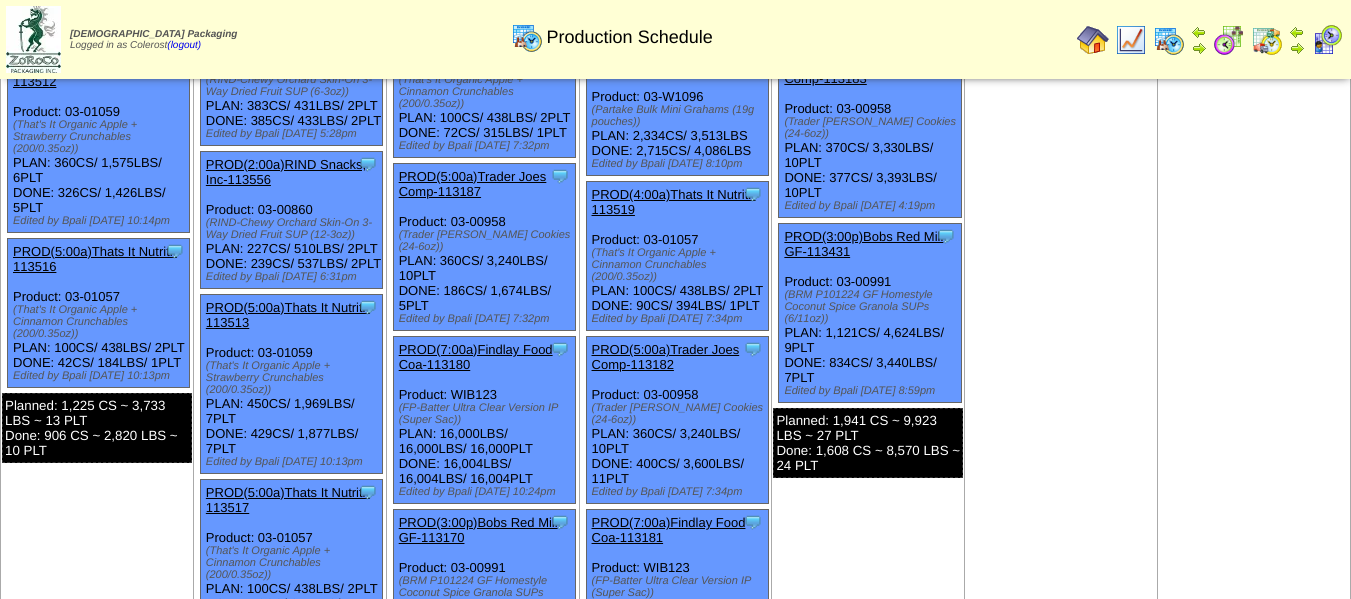 scroll, scrollTop: 800, scrollLeft: 0, axis: vertical 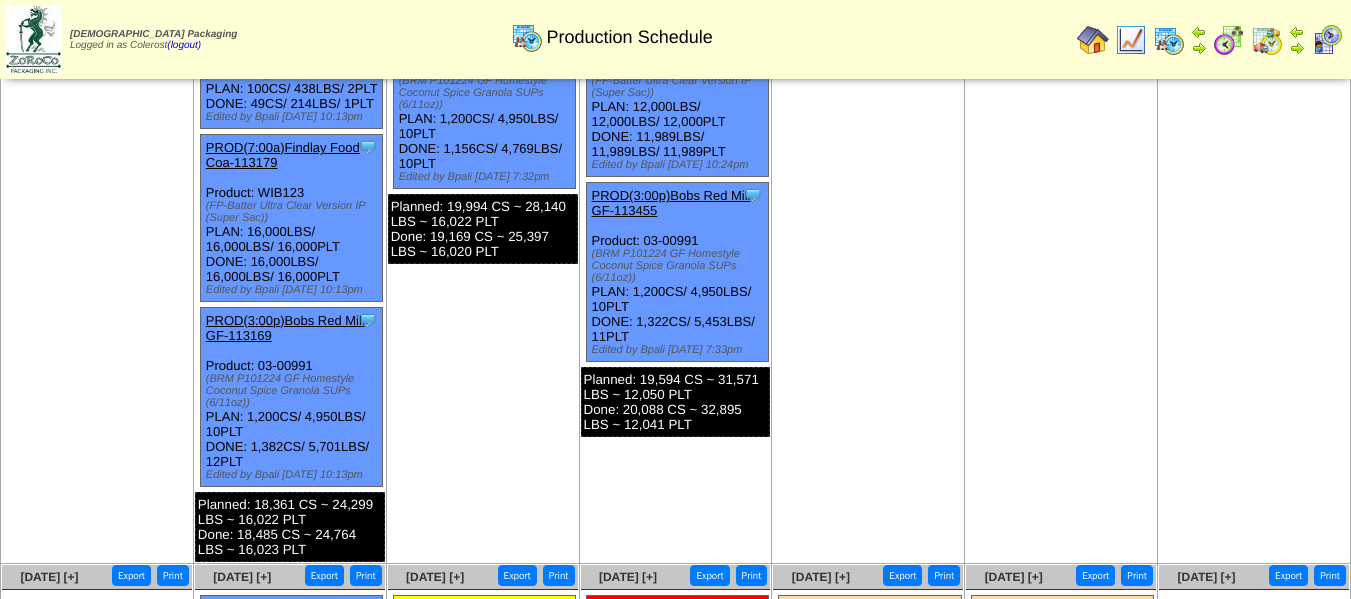 click on "Clone Item
PROD(3:00p)Bobs Red Mill GF-113455
Bobs Red Mill GF
ScheduleID: 113455
5100 LBS: 04-01583
(BRM - P110995 Home Style Coconut Salt Granola (LB))
10 EA: 11-00001
(Slip Sheet)
10 EA: BRMHTPAL
41 EA: 11-00037" at bounding box center (677, 272) 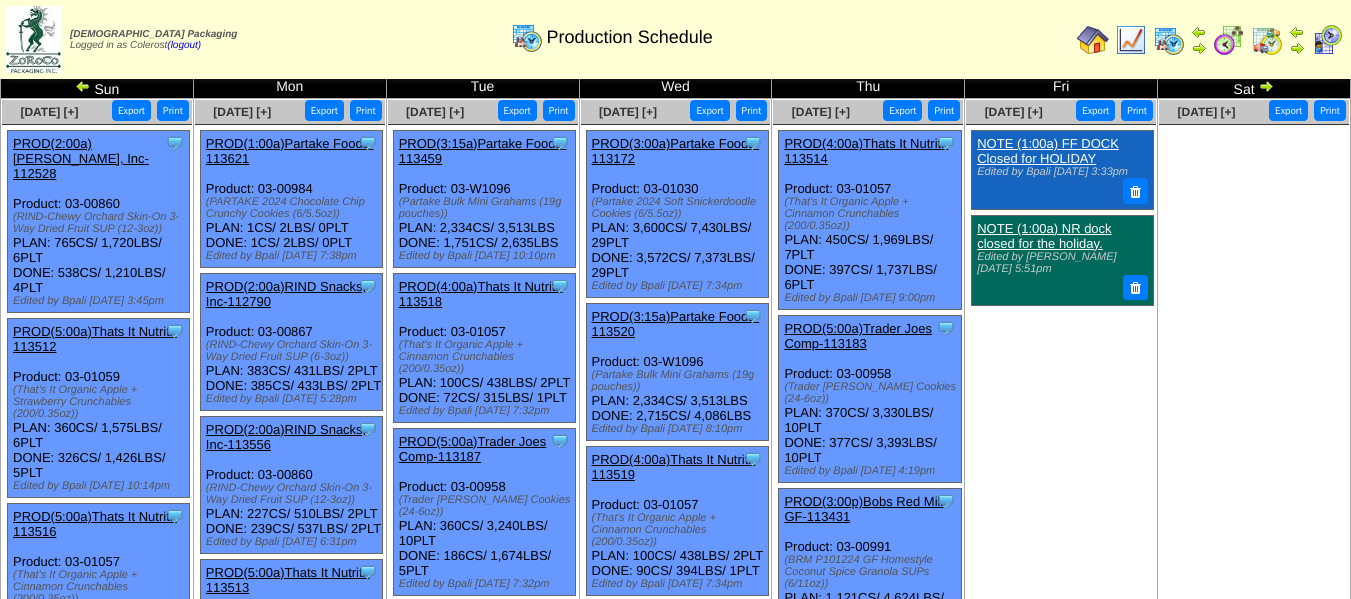 scroll, scrollTop: 0, scrollLeft: 0, axis: both 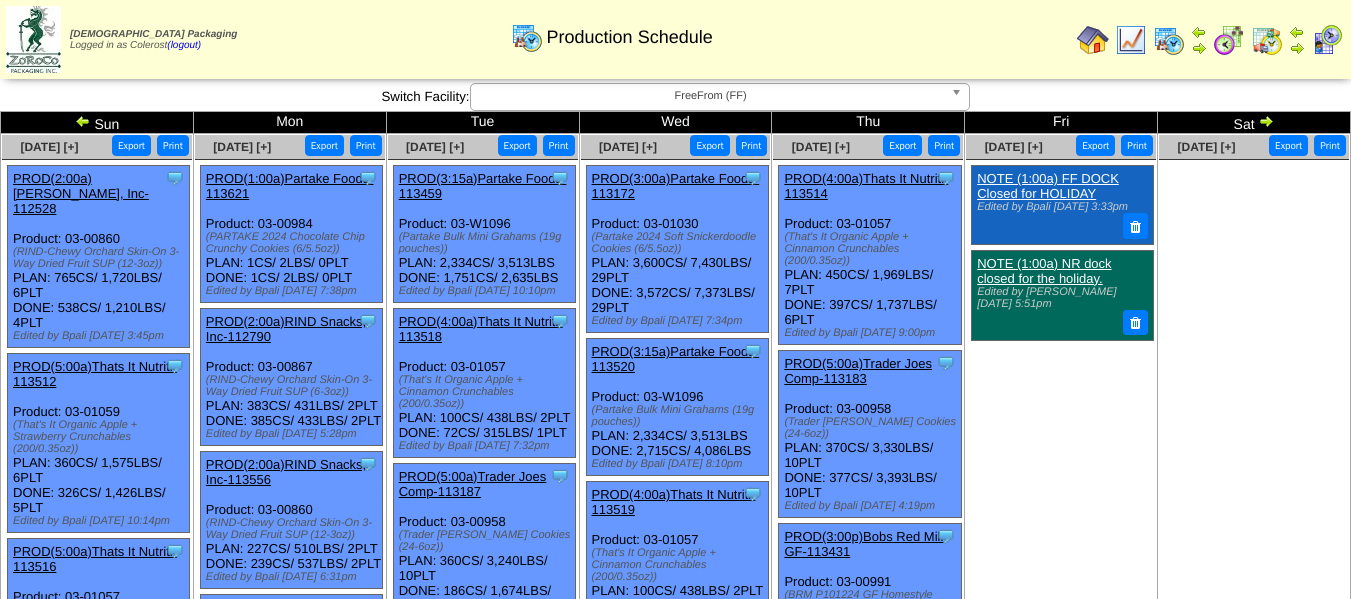 click at bounding box center (1266, 121) 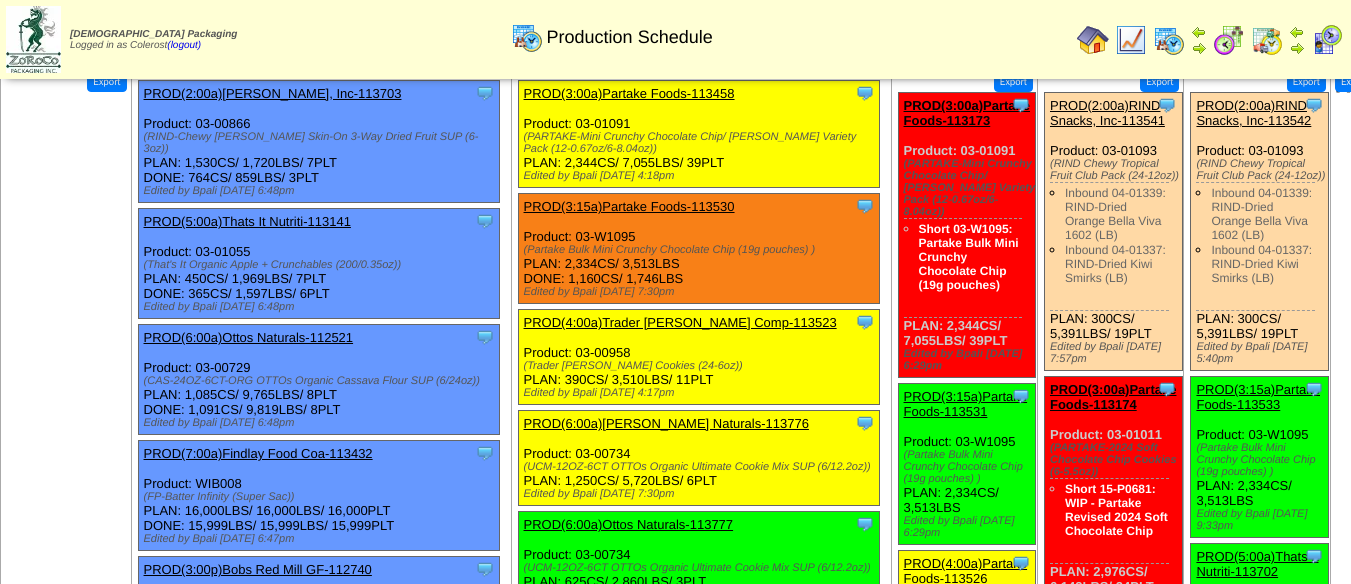 scroll, scrollTop: 0, scrollLeft: 0, axis: both 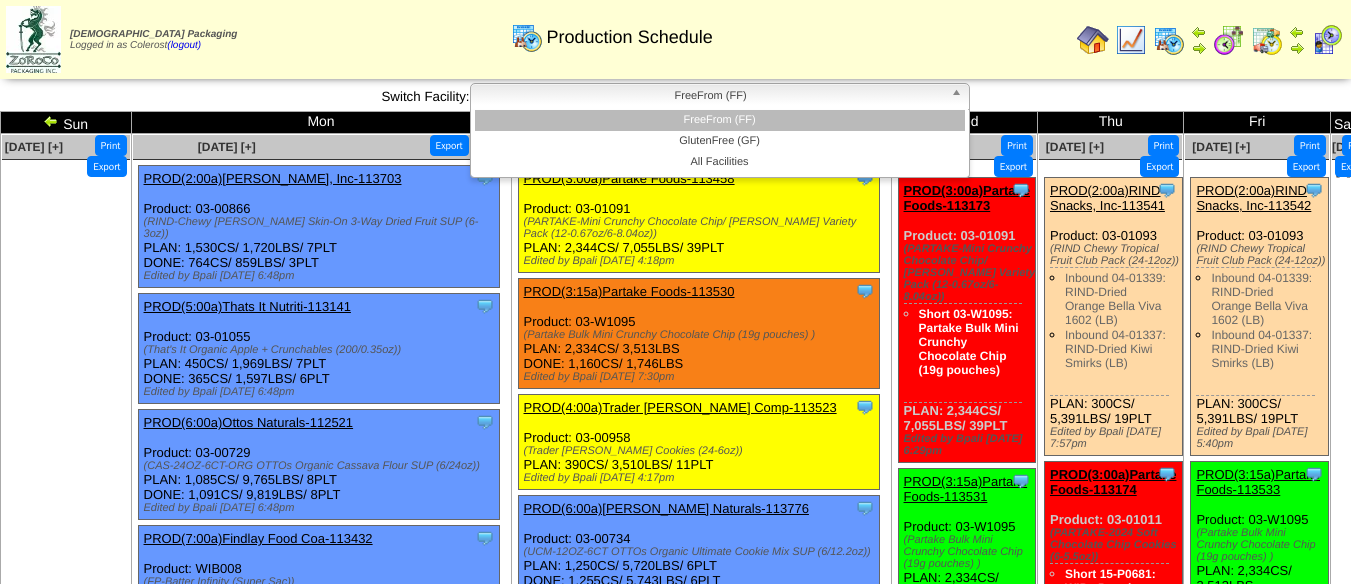 click on "FreeFrom (FF)" at bounding box center [711, 96] 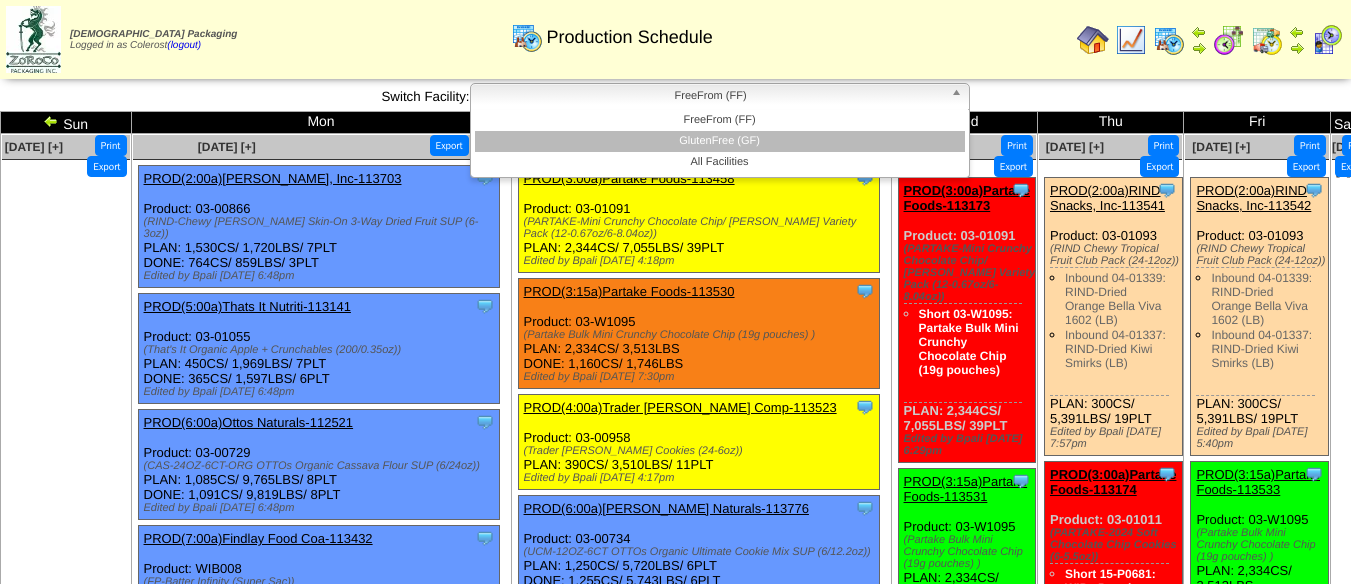 click on "GlutenFree (GF)" at bounding box center (720, 141) 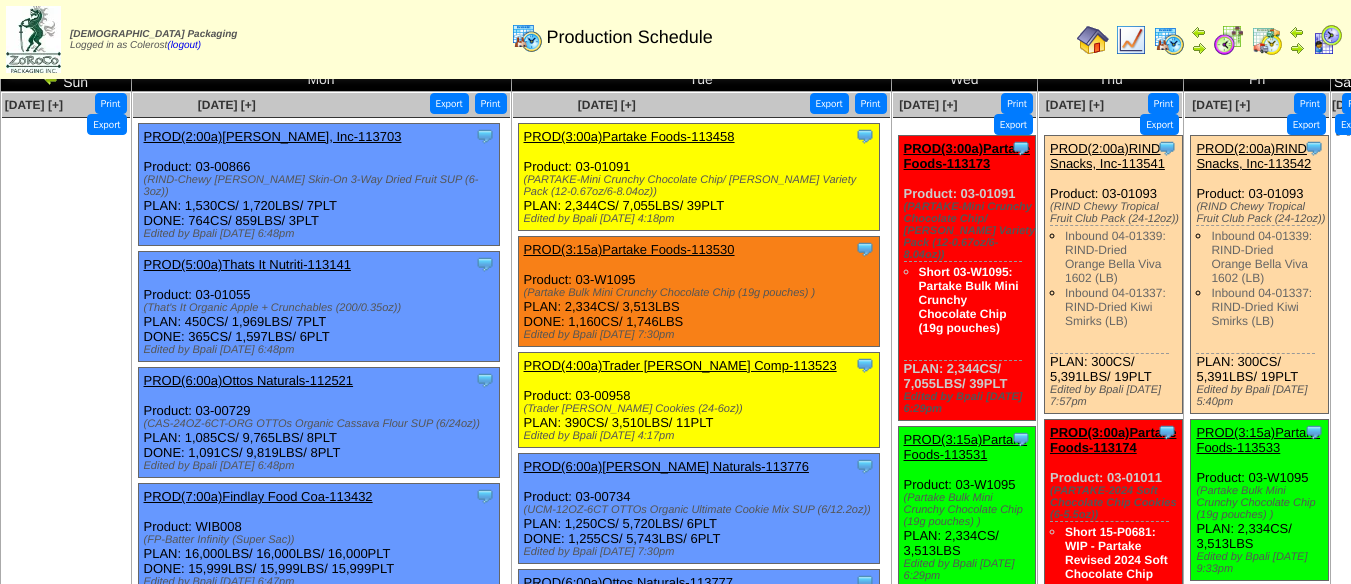 scroll, scrollTop: 0, scrollLeft: 0, axis: both 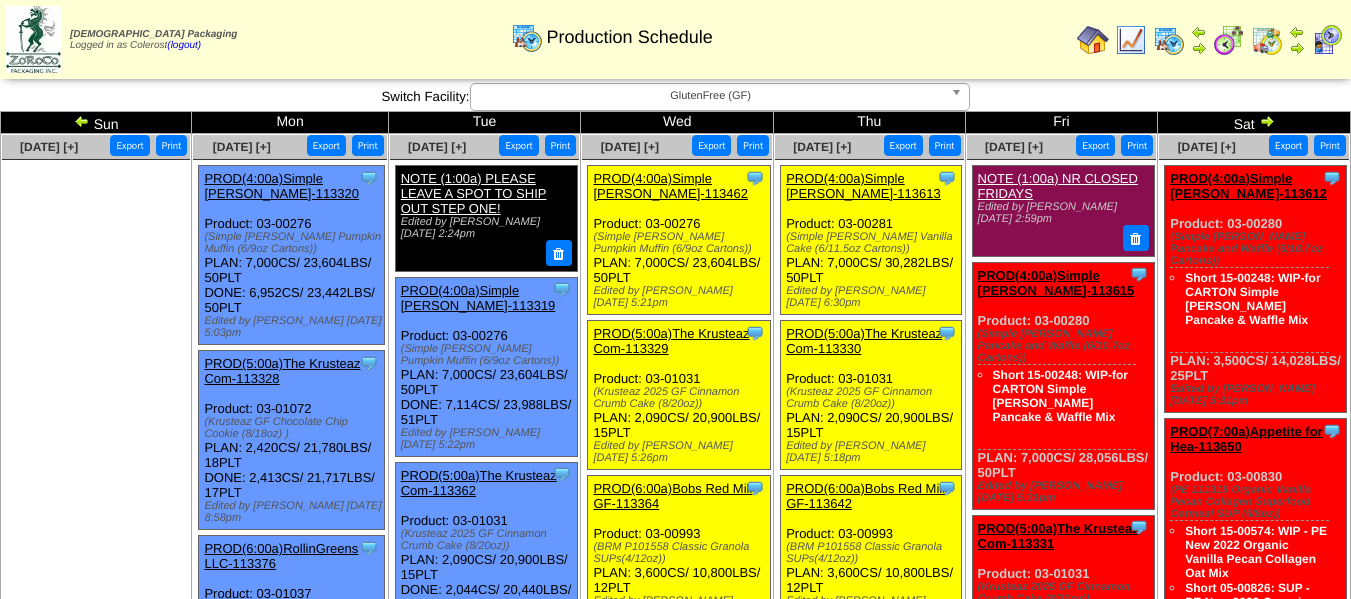 click on "[DEMOGRAPHIC_DATA] Packaging
Logged in as Colerost                                 (logout)
Print All" at bounding box center [675, 43] 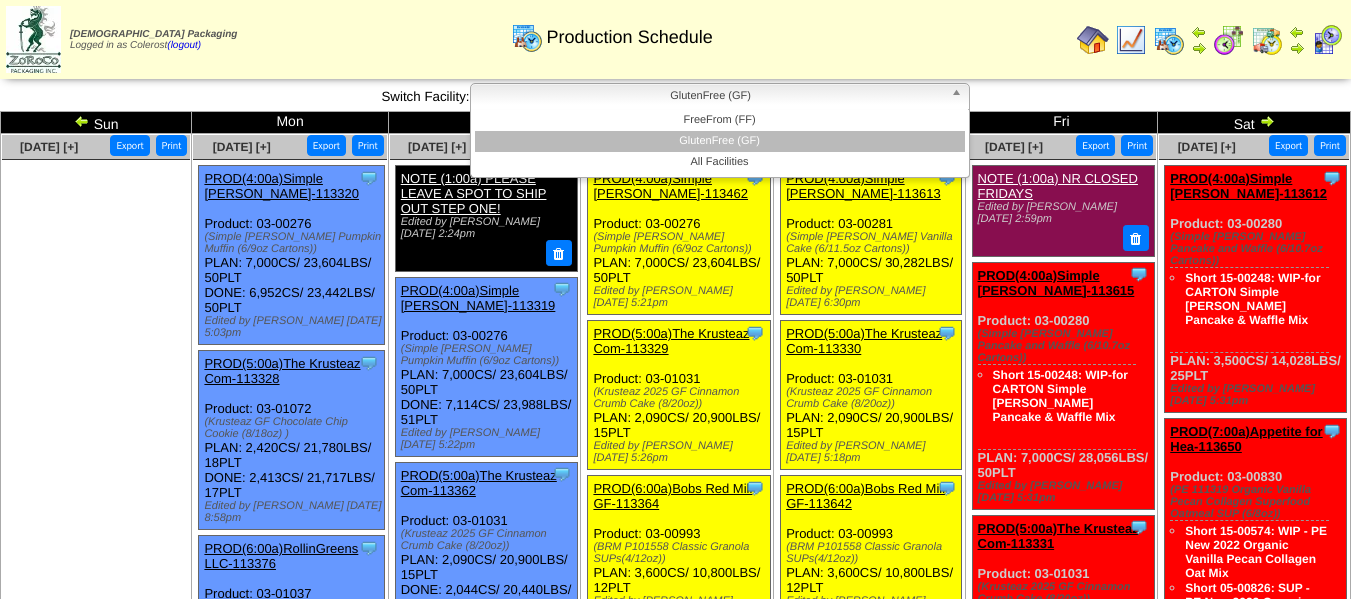 click on "FreeFrom (FF)" at bounding box center [720, 120] 